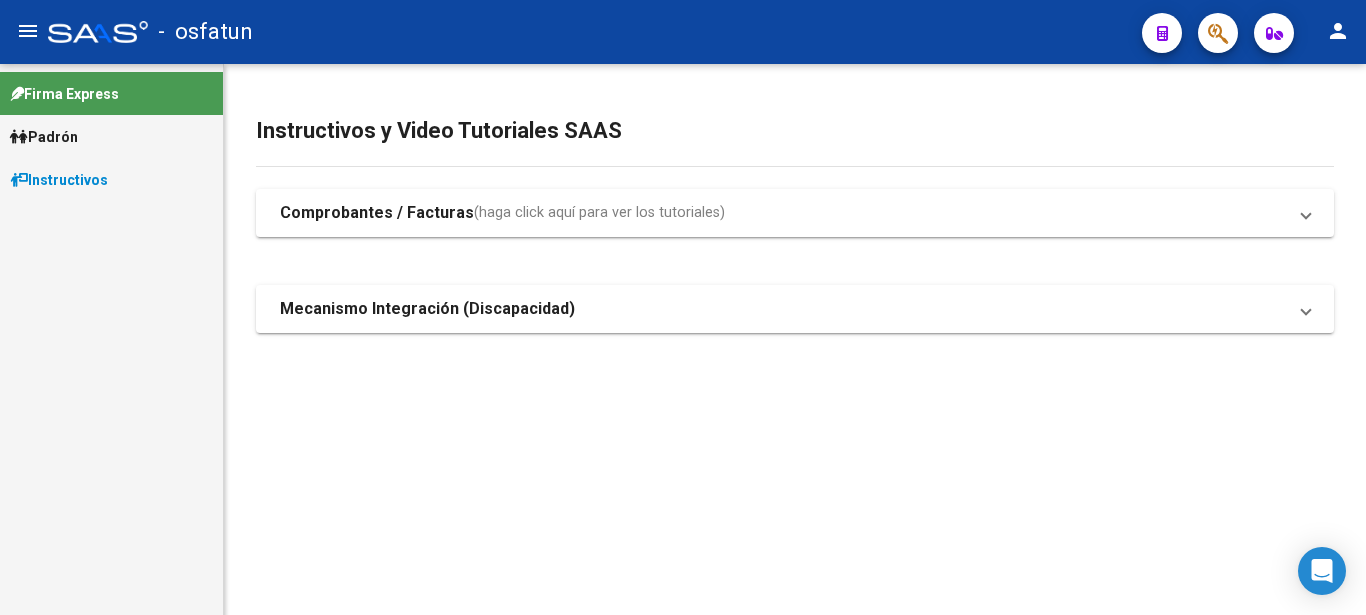 scroll, scrollTop: 0, scrollLeft: 0, axis: both 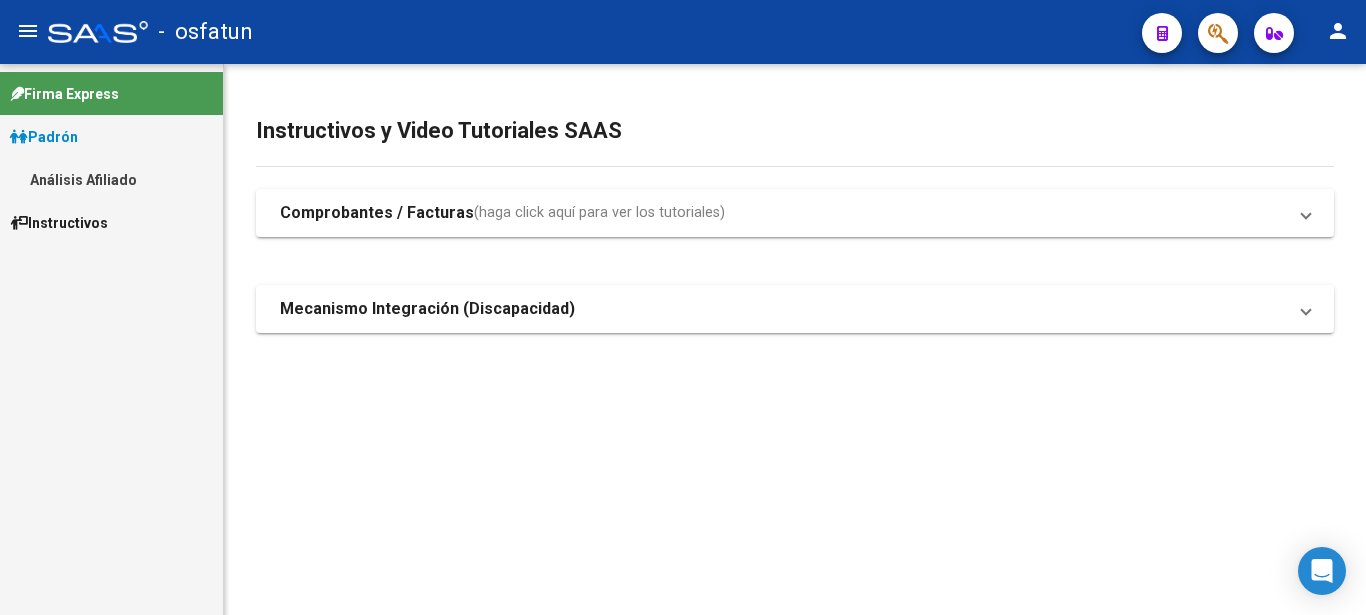 click on "Análisis Afiliado" at bounding box center (111, 179) 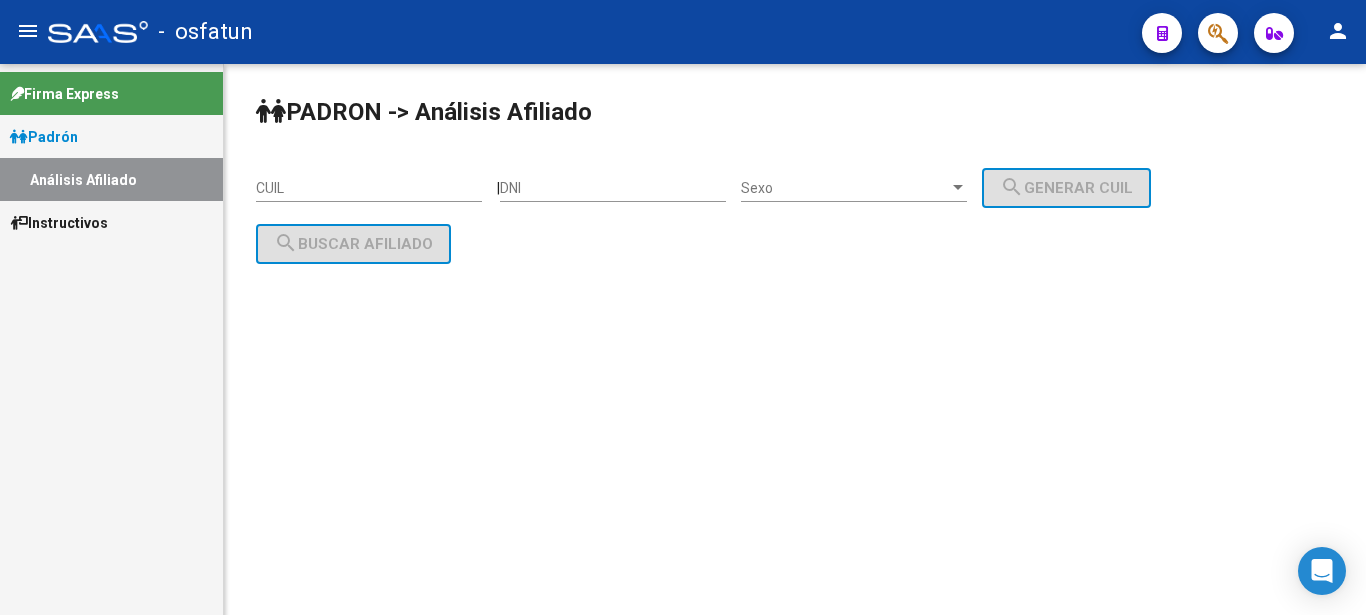 click on "CUIL" at bounding box center (369, 188) 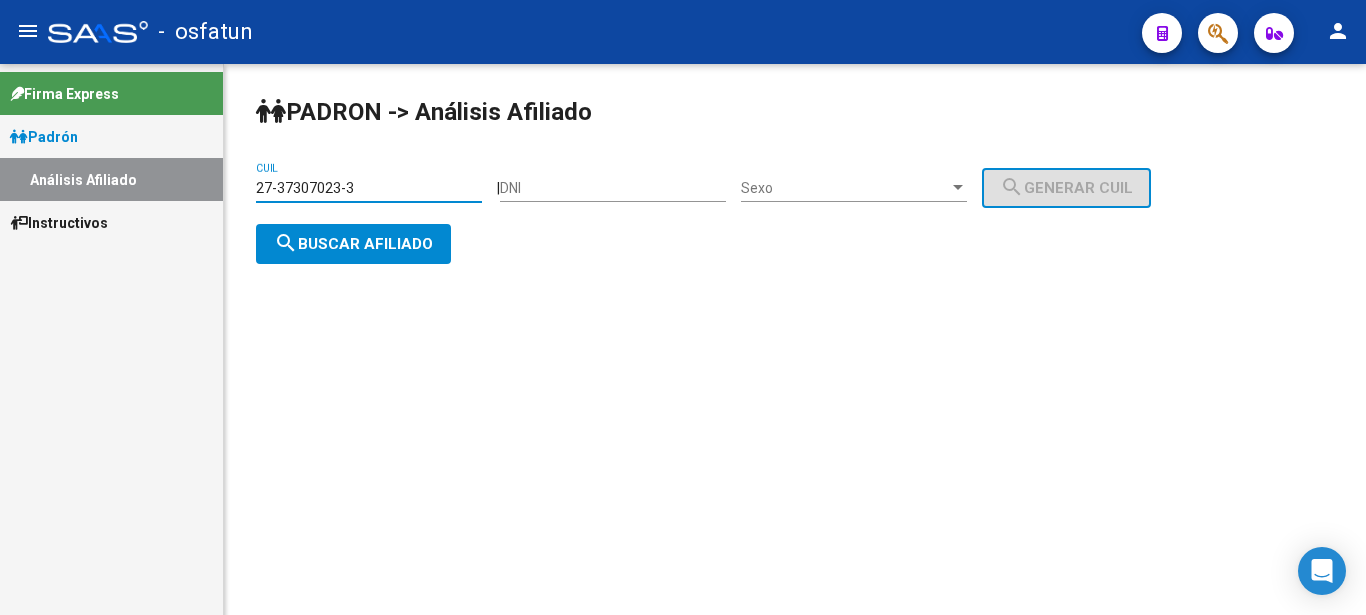 type on "27-37307023-3" 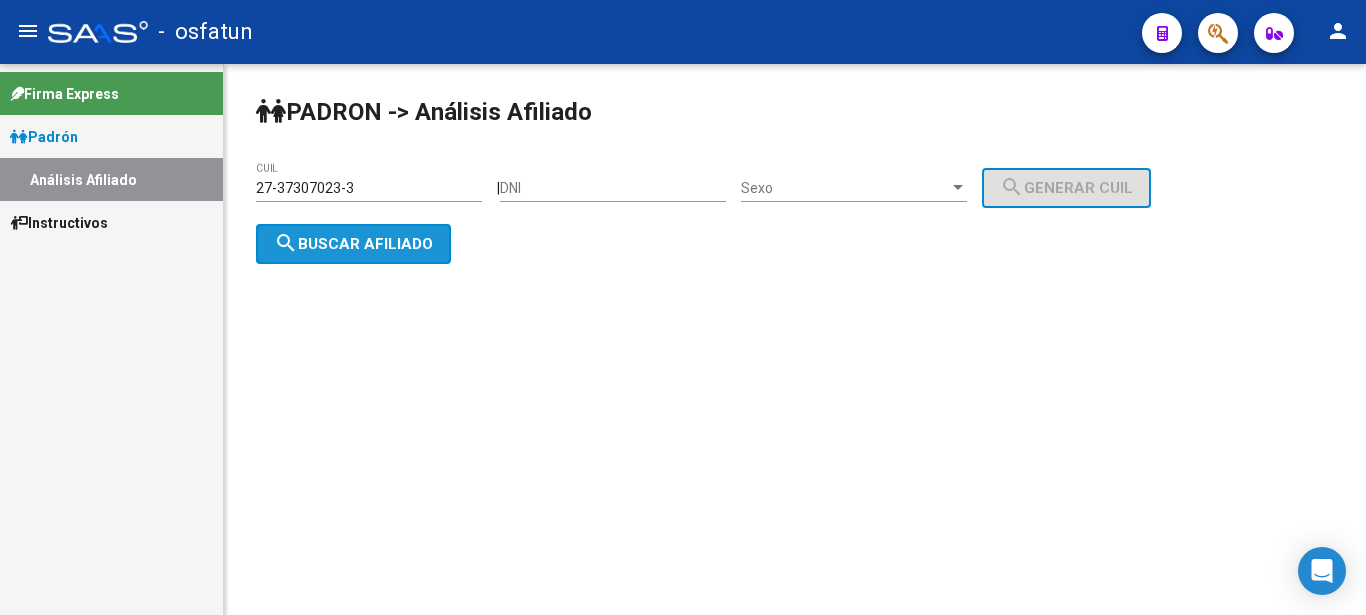 click on "search  Buscar afiliado" 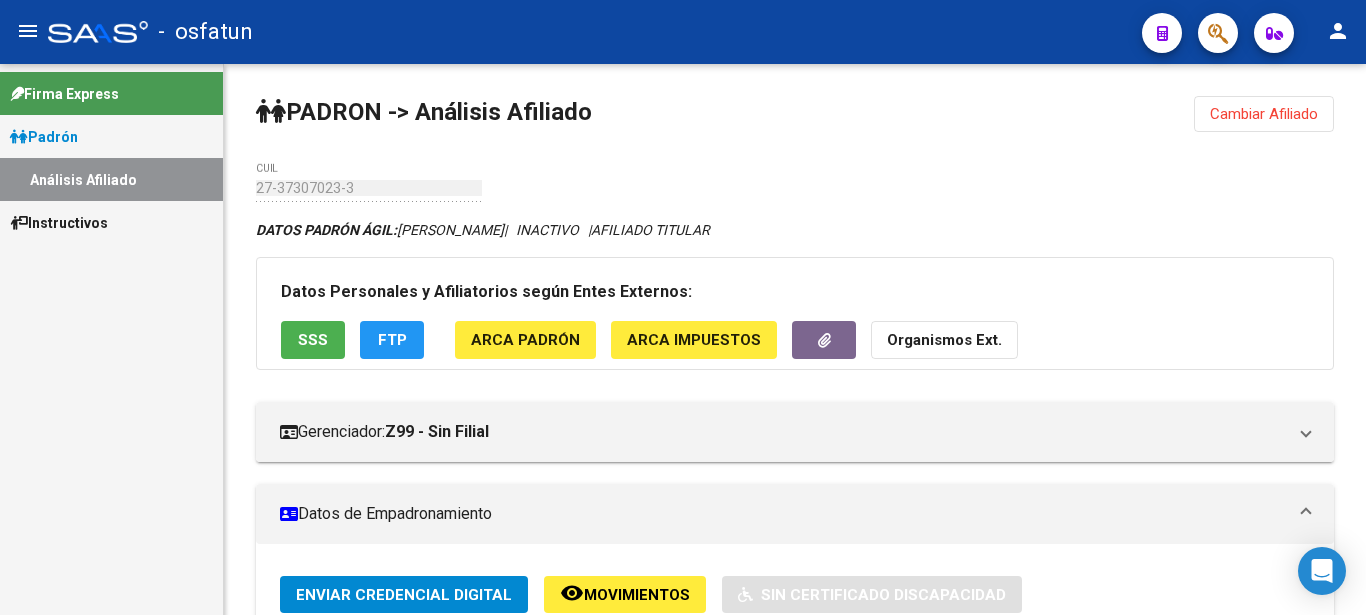click on "Datos Personales y Afiliatorios según Entes Externos: SSS FTP ARCA Padrón ARCA Impuestos Organismos Ext." 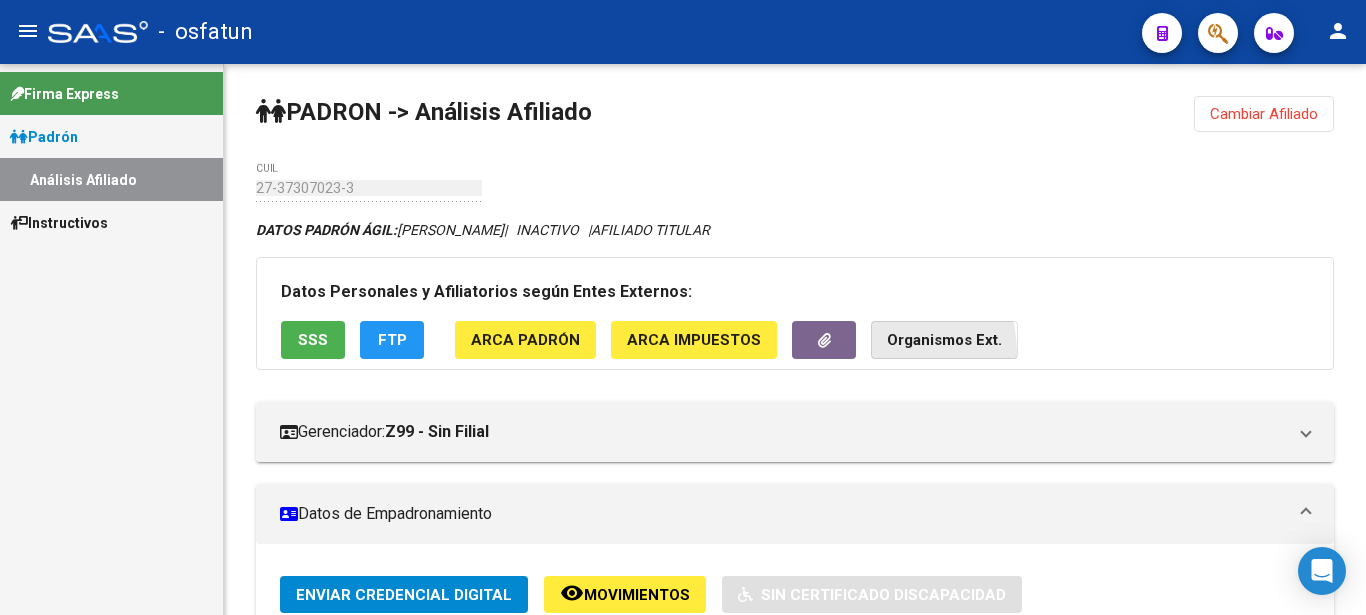 click on "Organismos Ext." 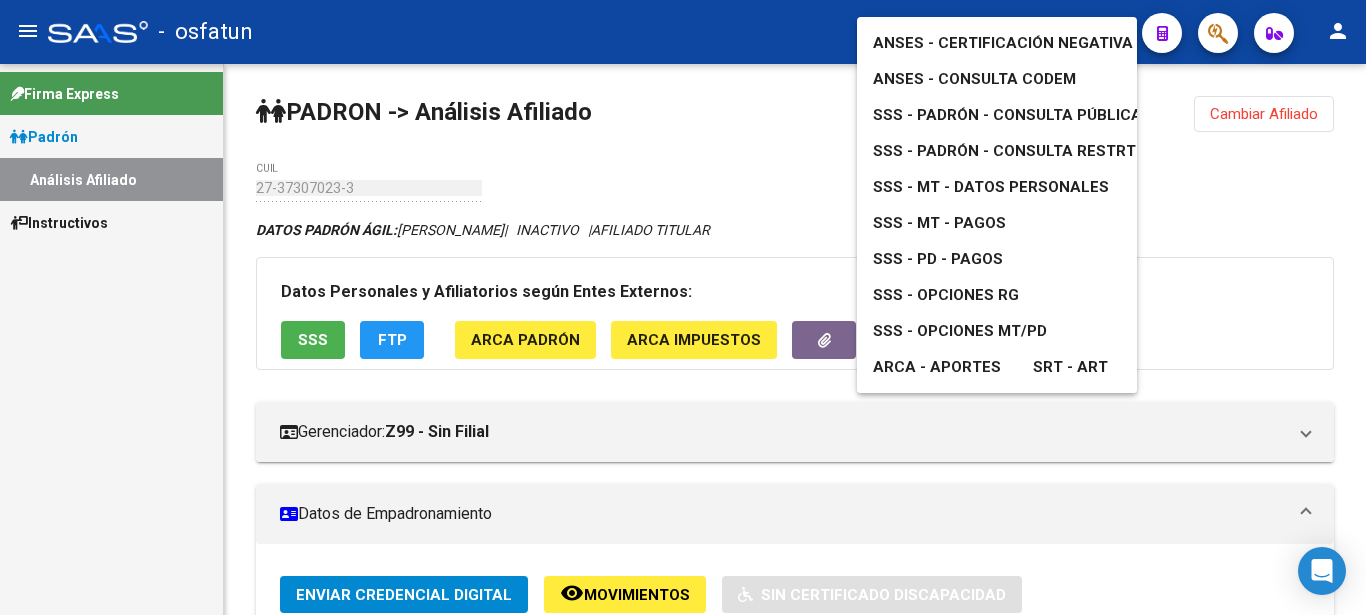 click on "ANSES - Certificación Negativa" at bounding box center [1003, 43] 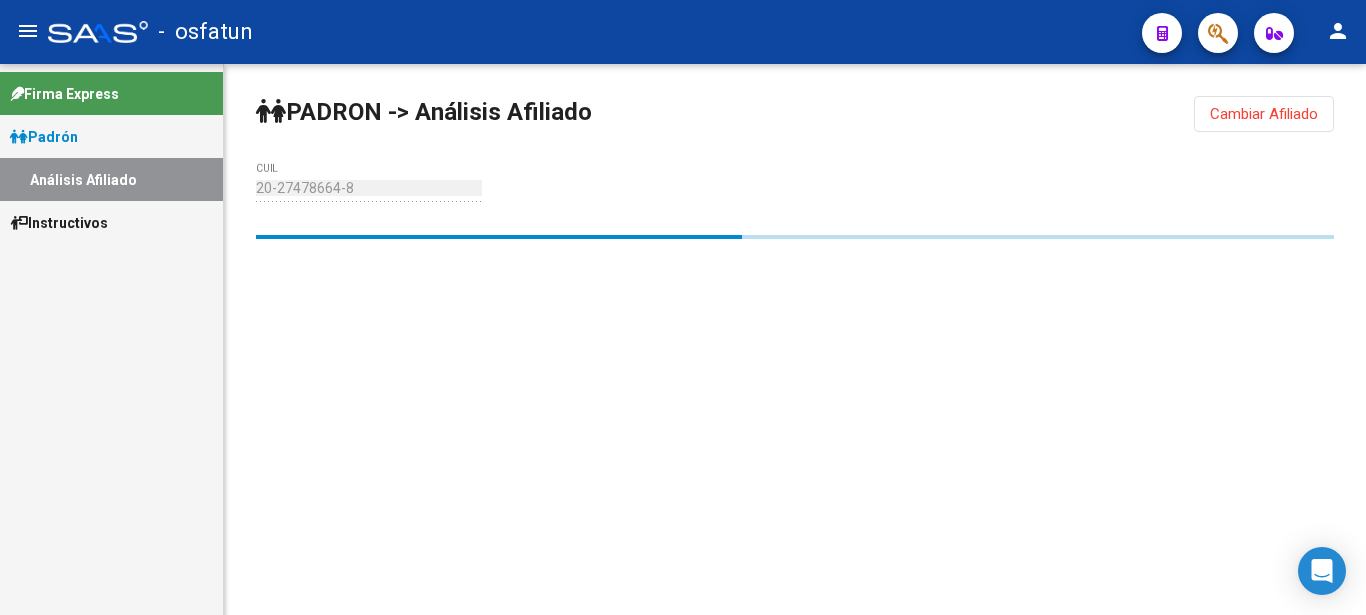 scroll, scrollTop: 0, scrollLeft: 0, axis: both 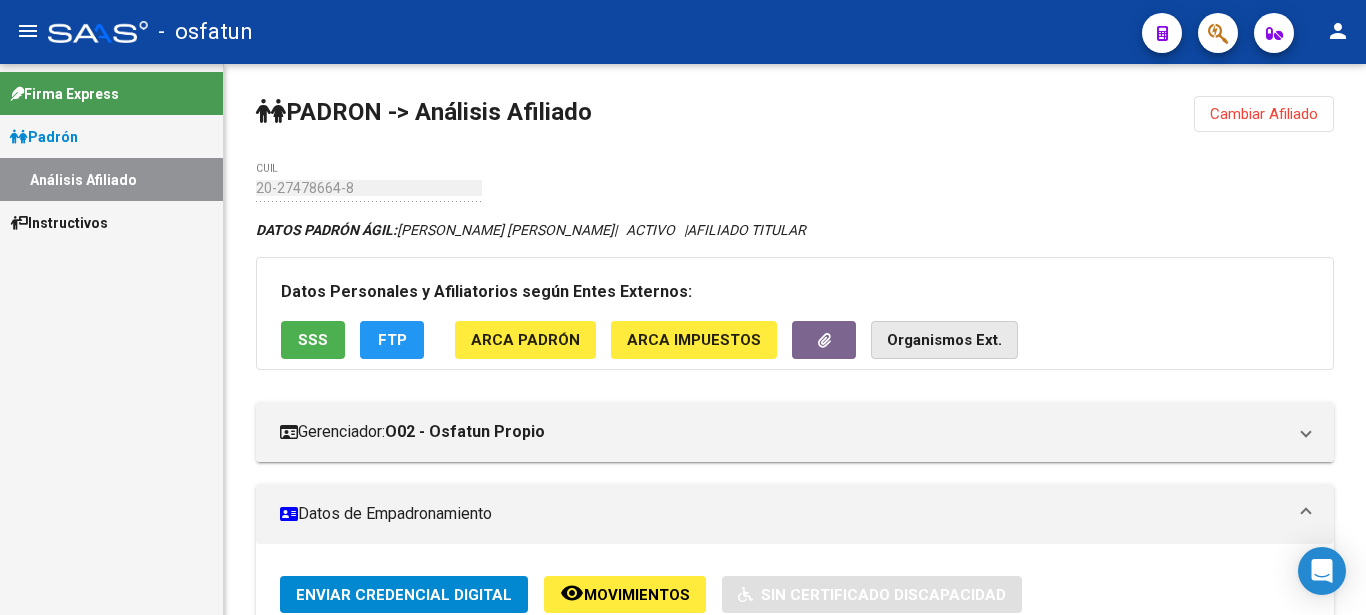 click on "Organismos Ext." 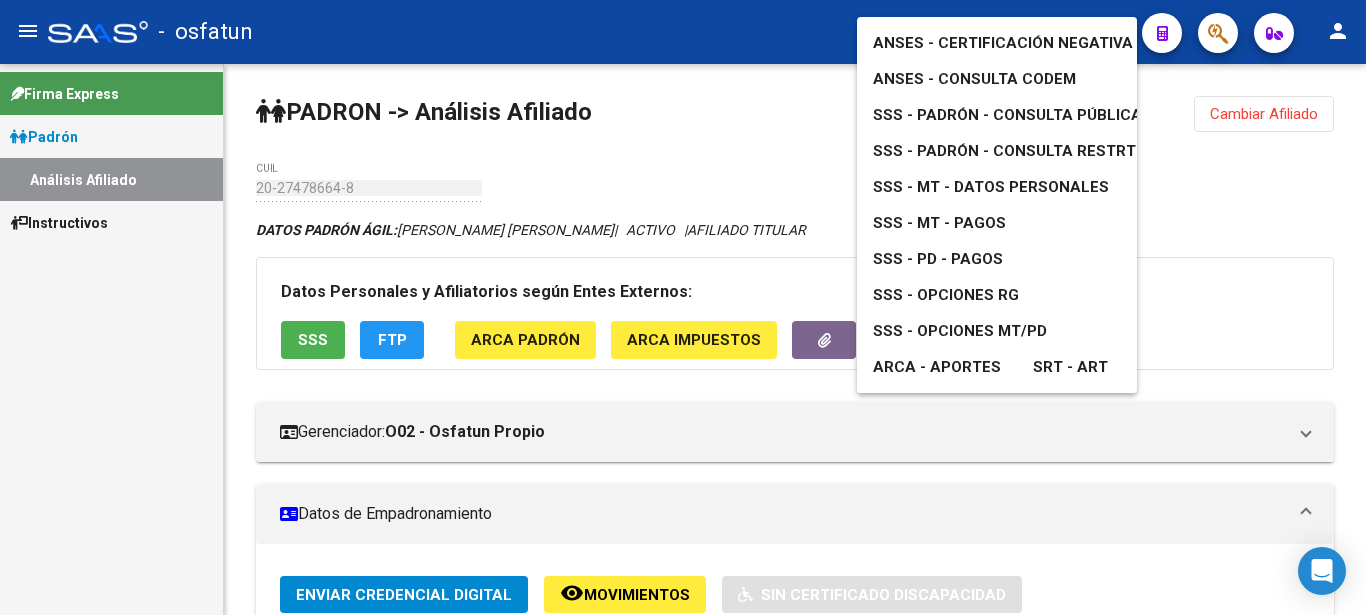 click on "SSS - Padrón - Consulta Pública" at bounding box center (1007, 115) 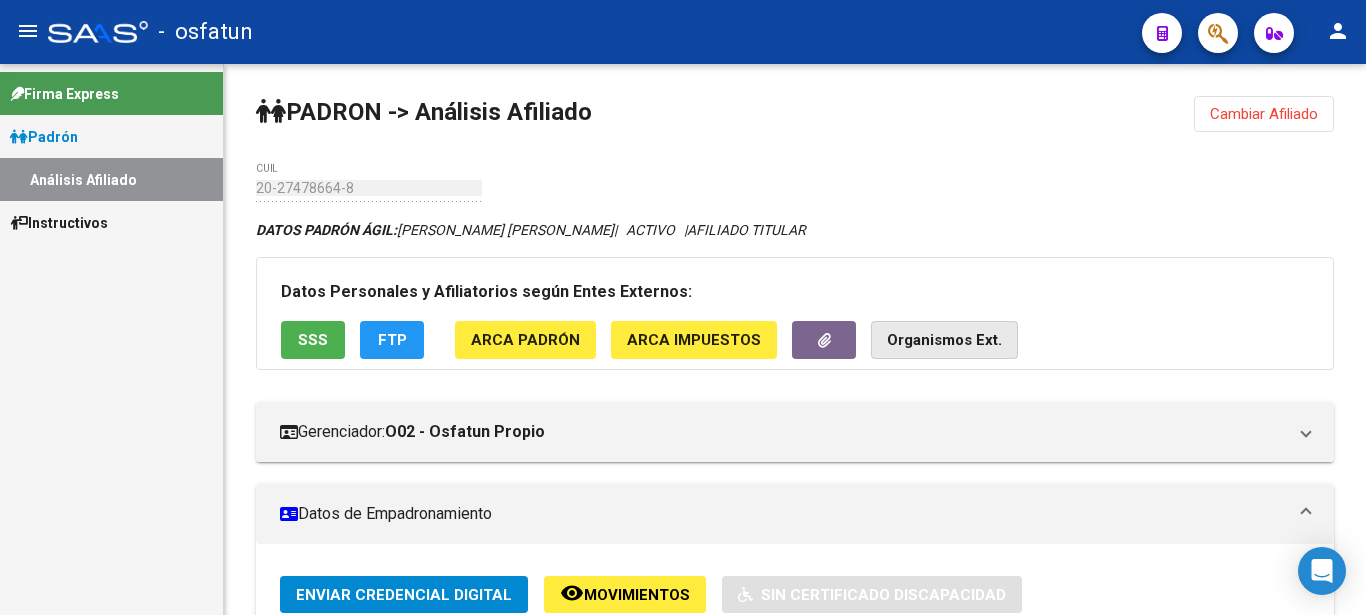 click on "Organismos Ext." 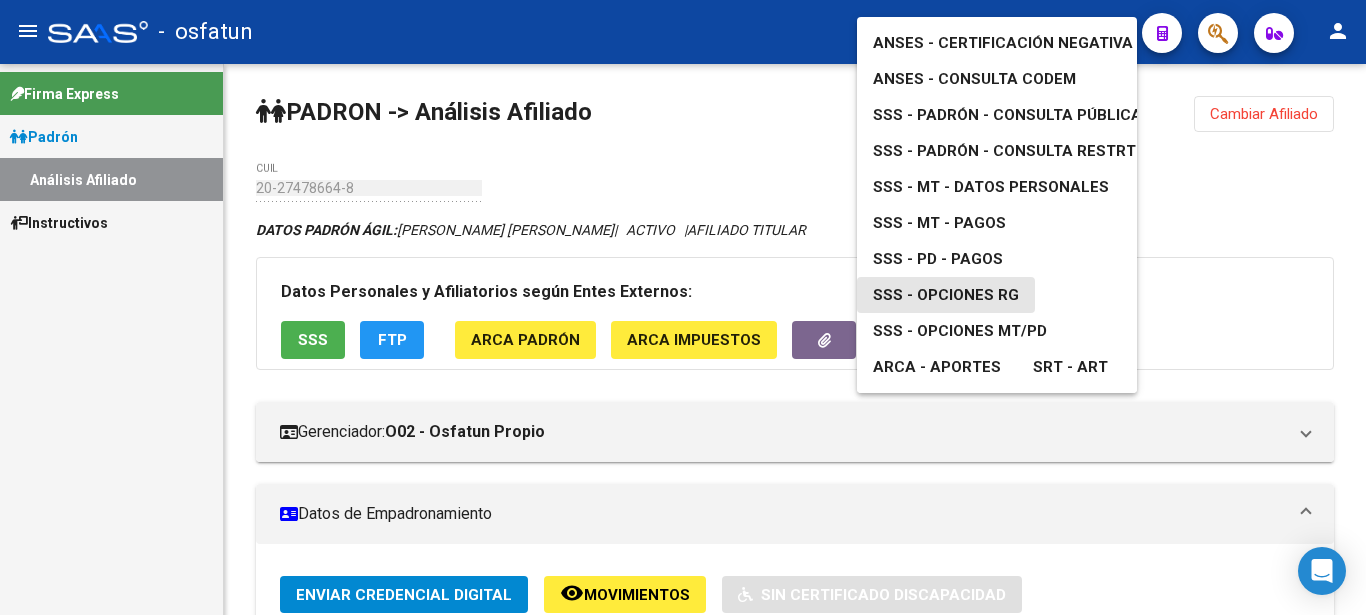 click on "SSS - Opciones RG" at bounding box center [946, 295] 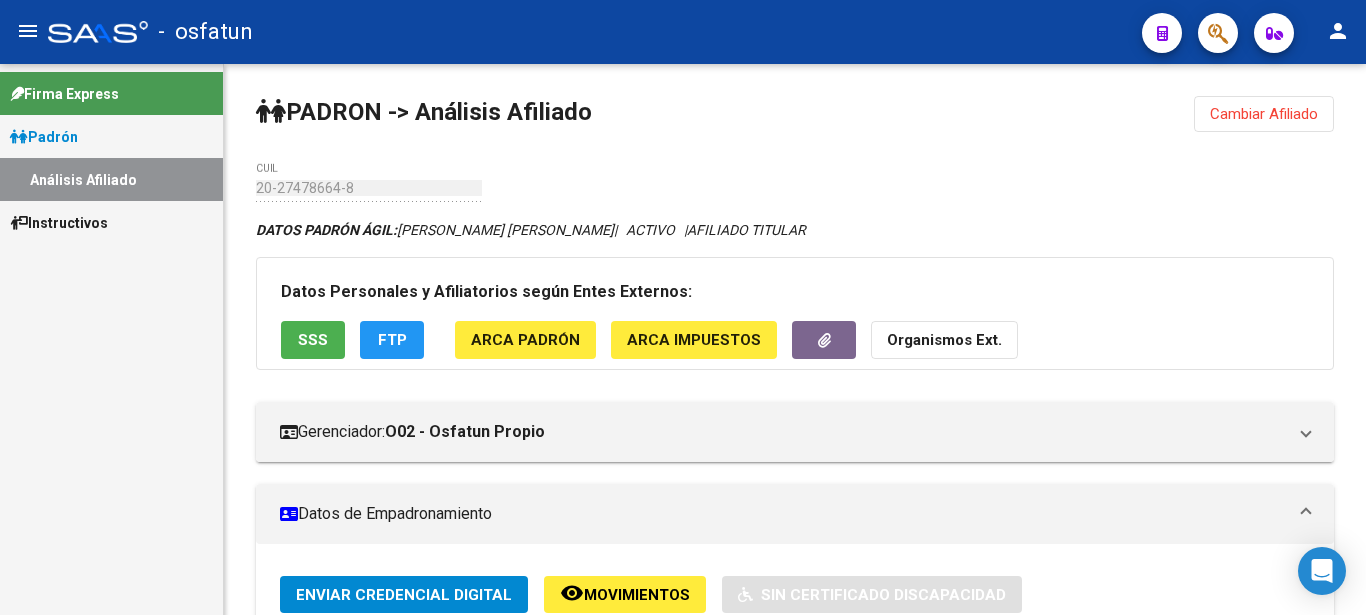 click on "Organismos Ext." 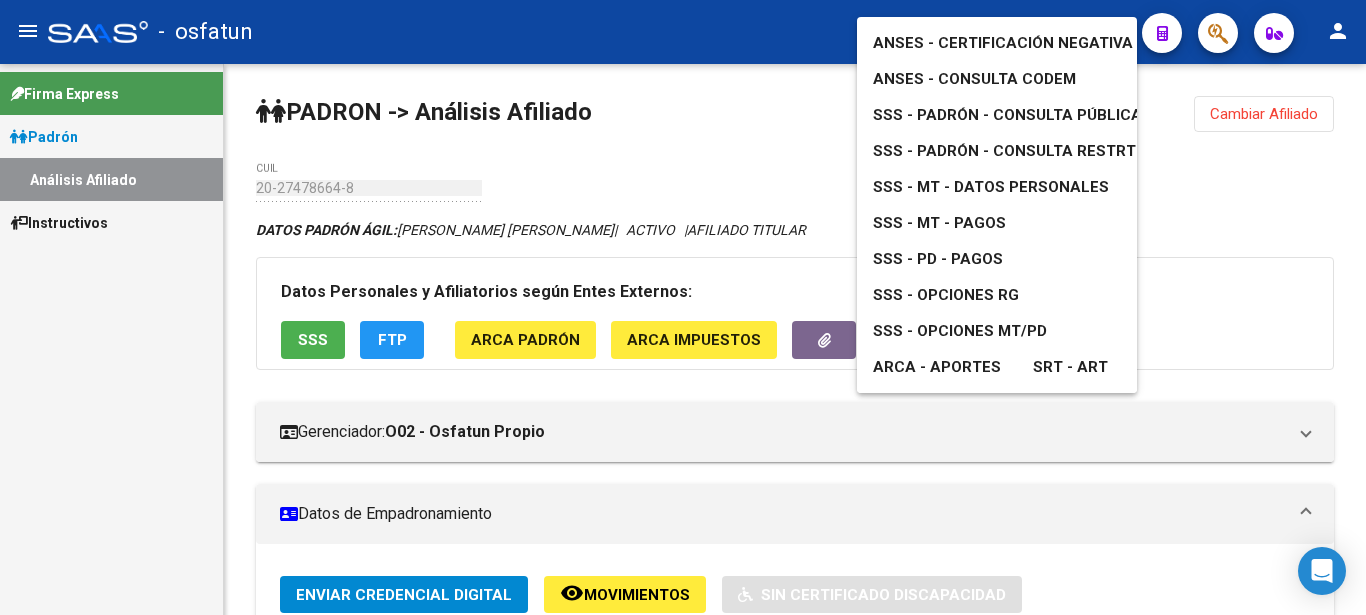 click on "ARCA - Aportes" at bounding box center [937, 367] 